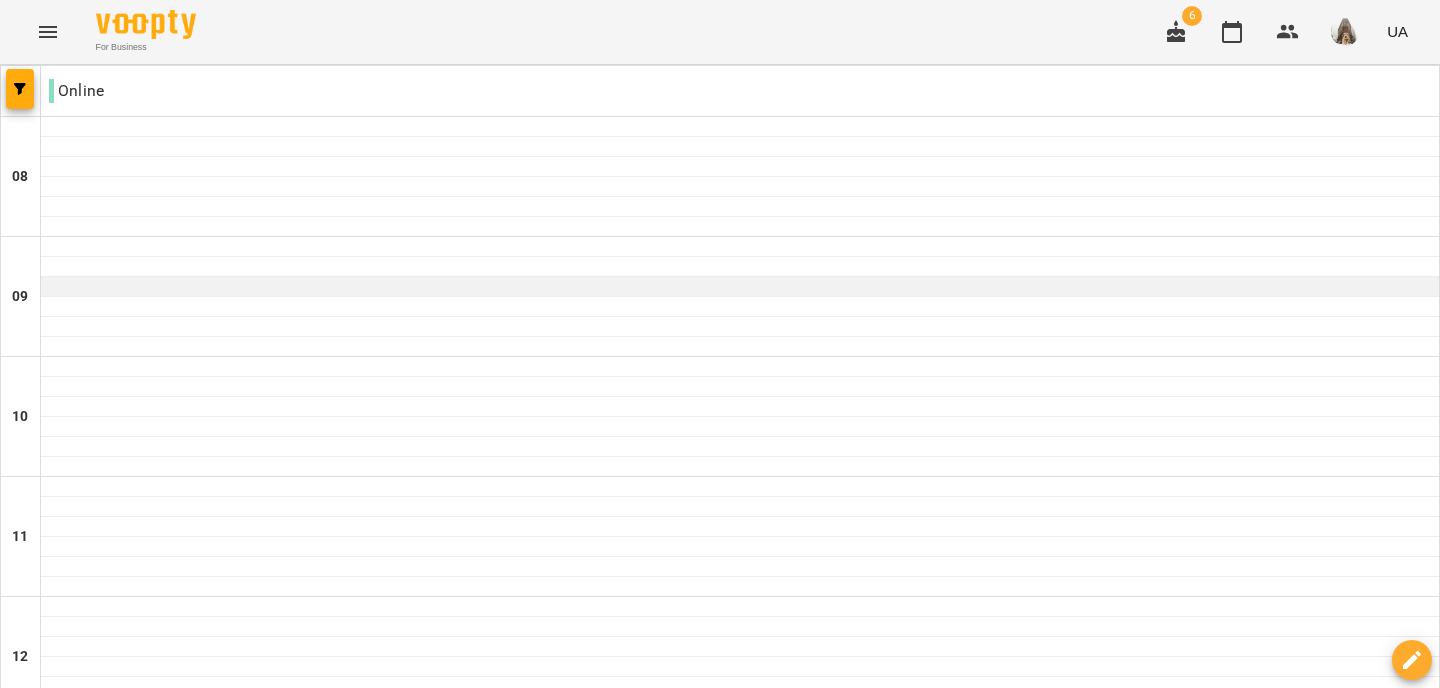 click at bounding box center [740, 287] 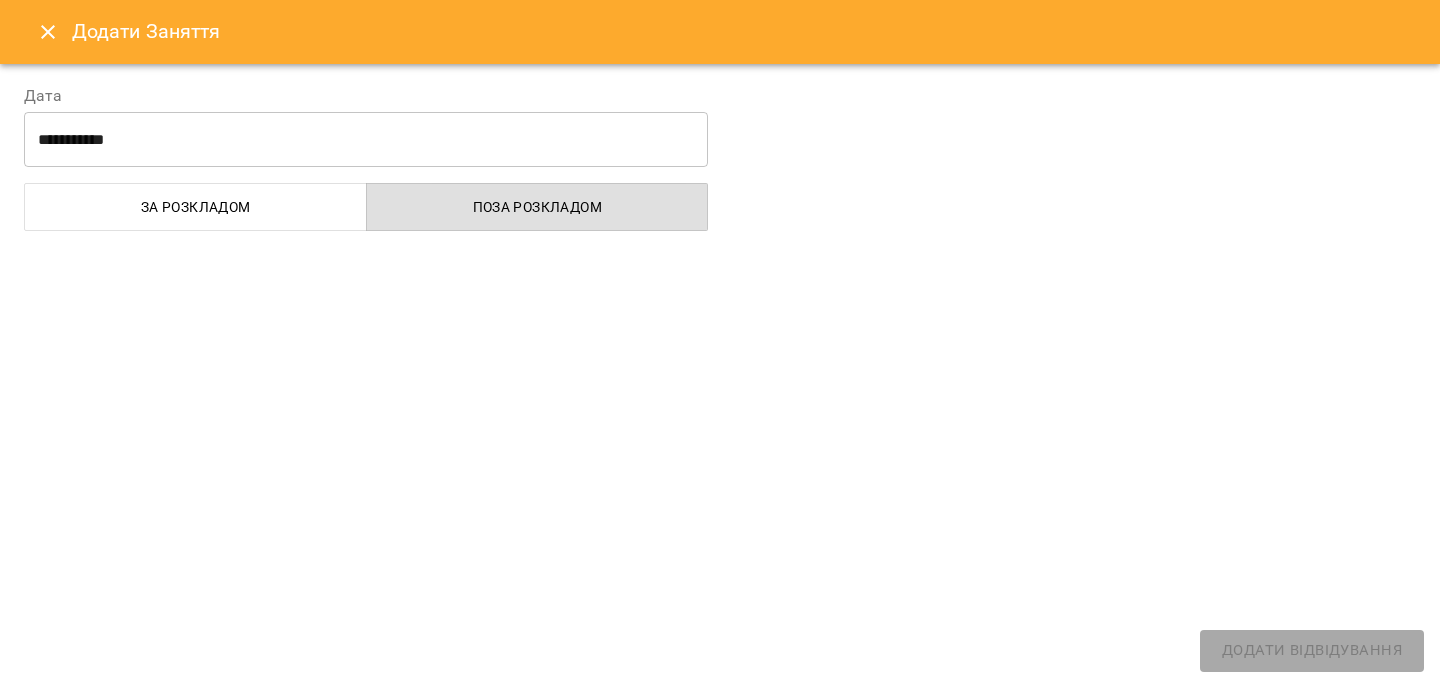select on "**********" 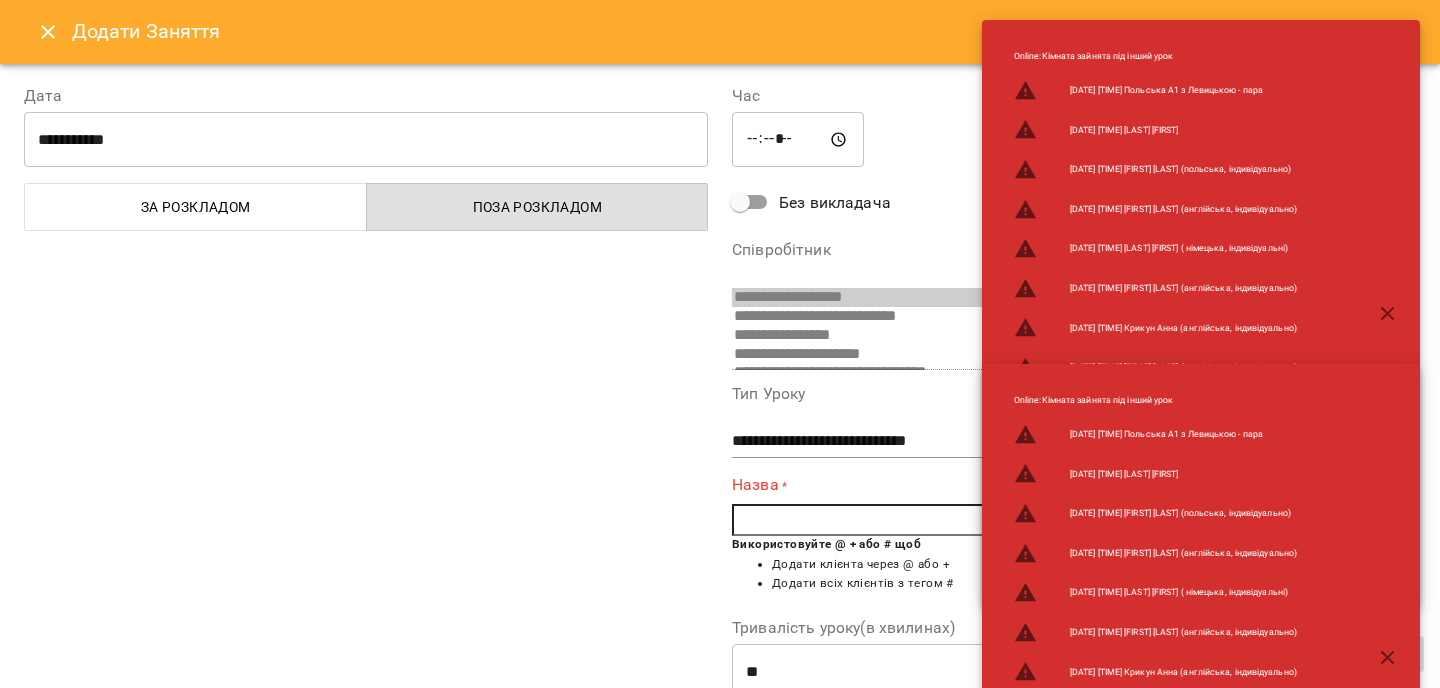 click at bounding box center (720, 344) 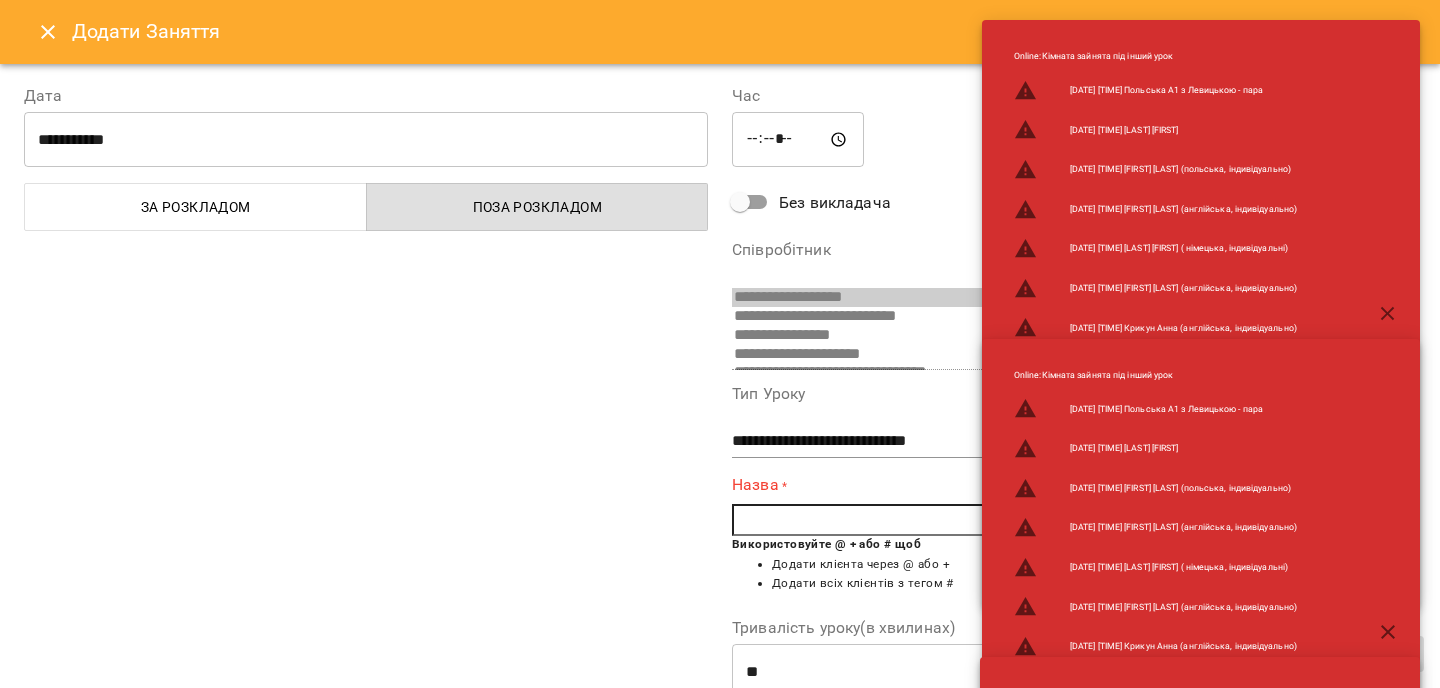 click at bounding box center [720, 344] 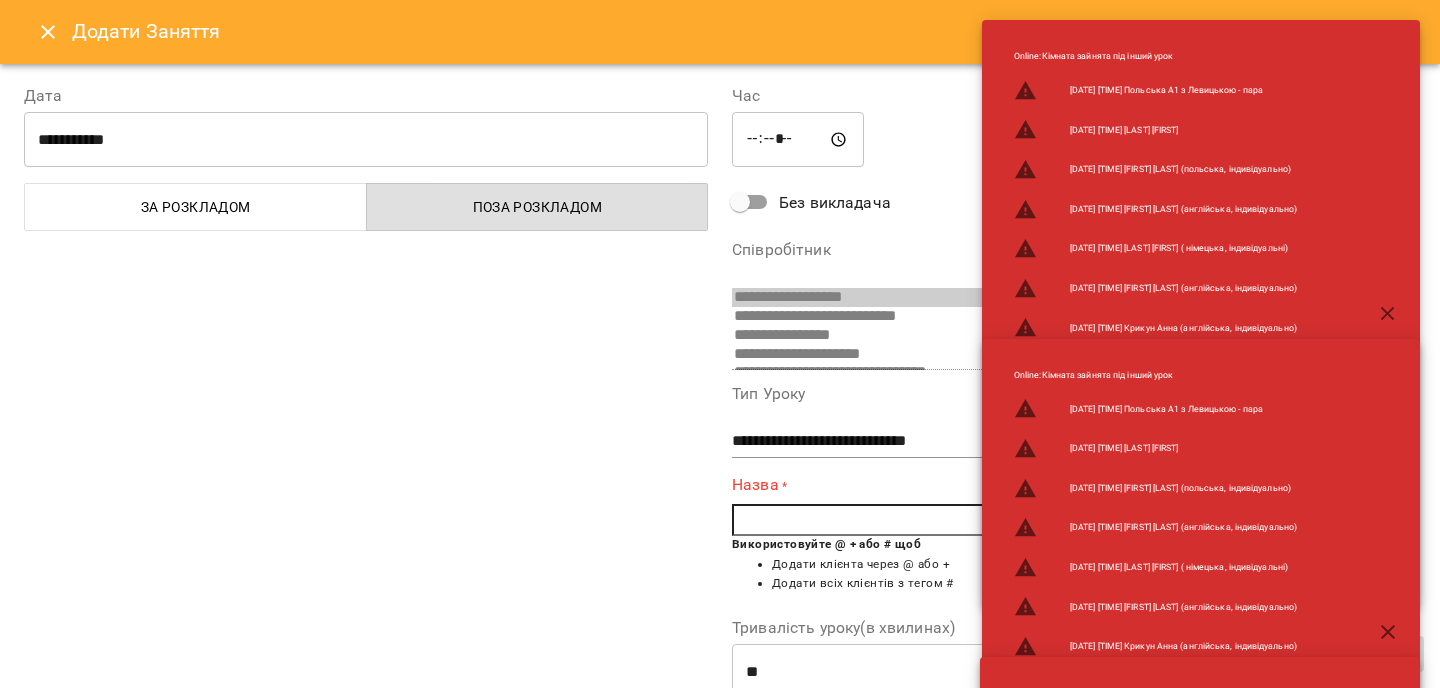 click at bounding box center [720, 344] 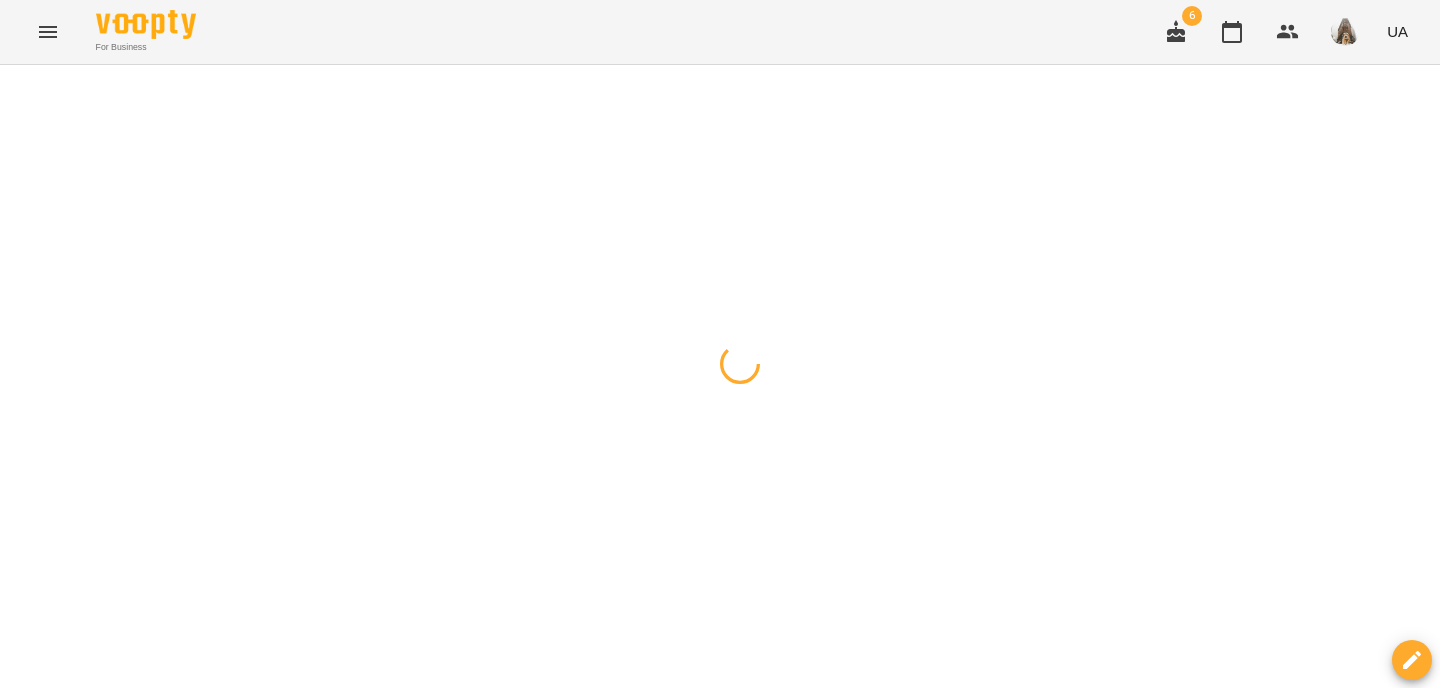 click at bounding box center [720, 65] 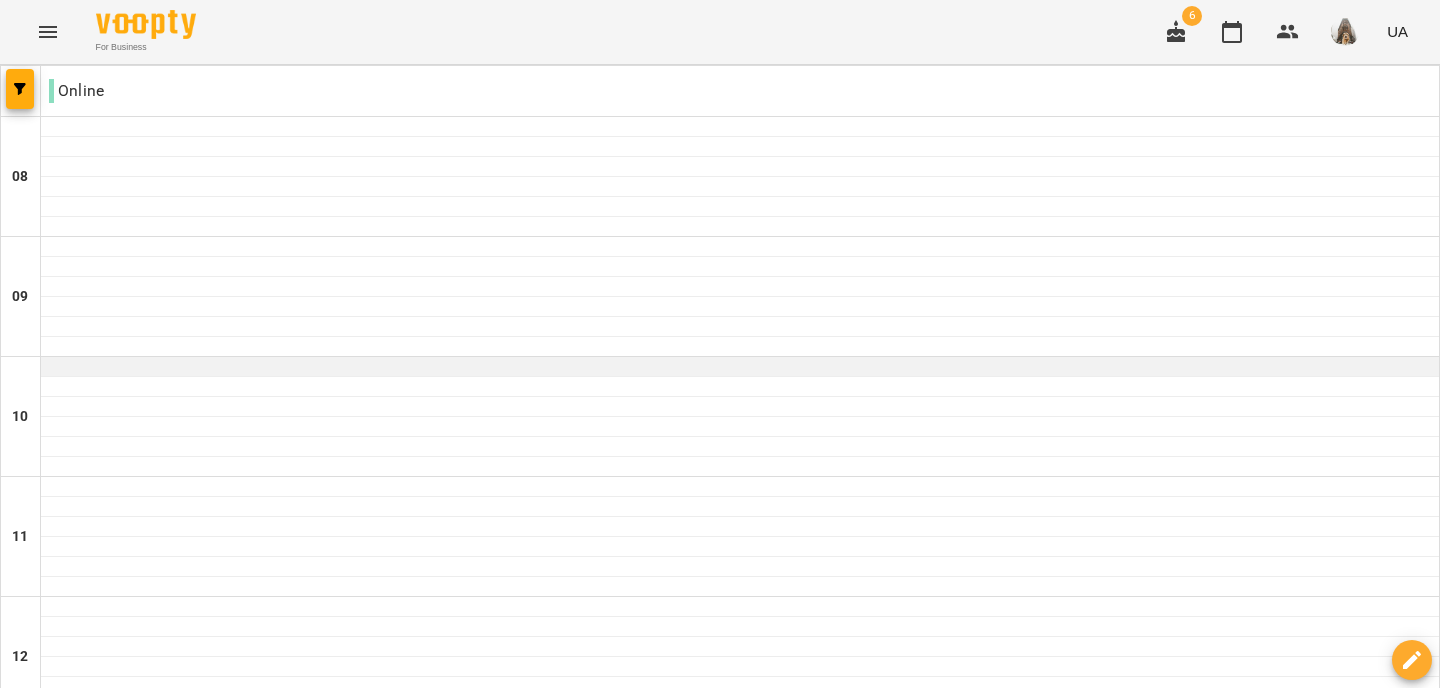 click at bounding box center [740, 367] 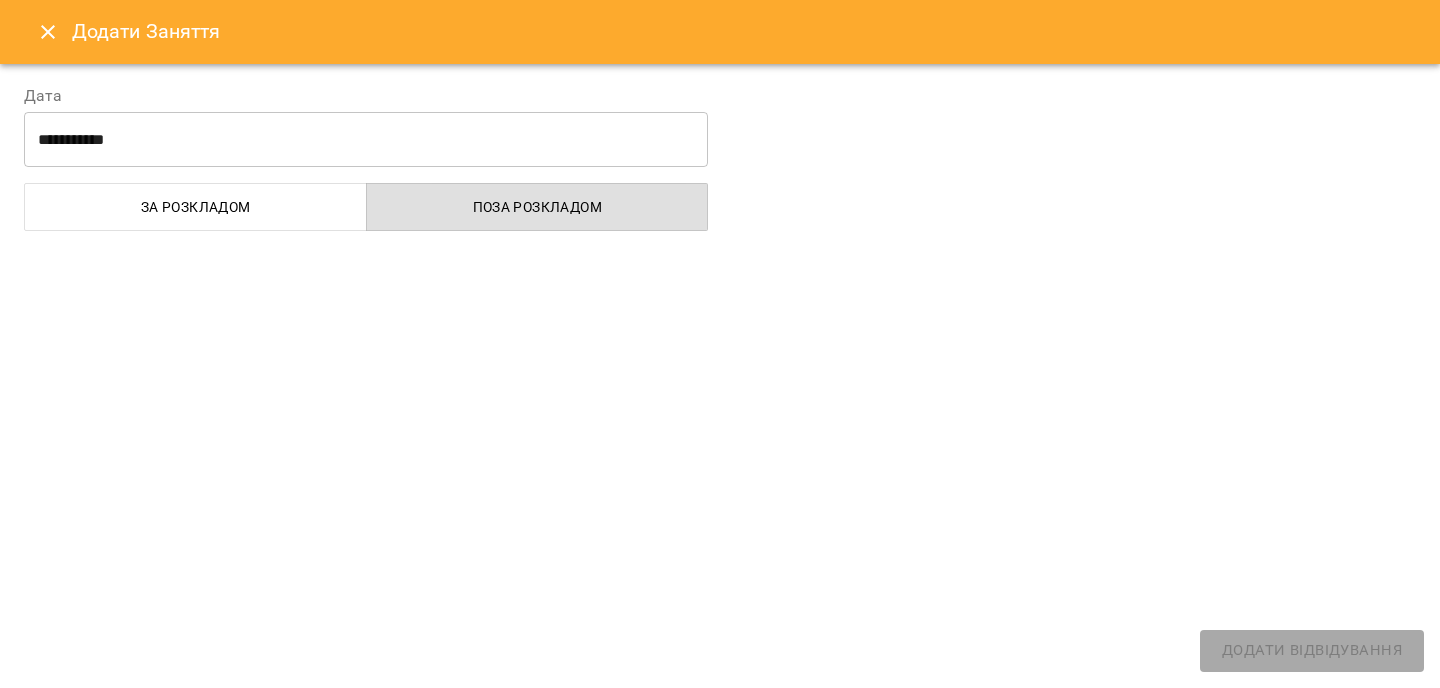 click at bounding box center (720, 344) 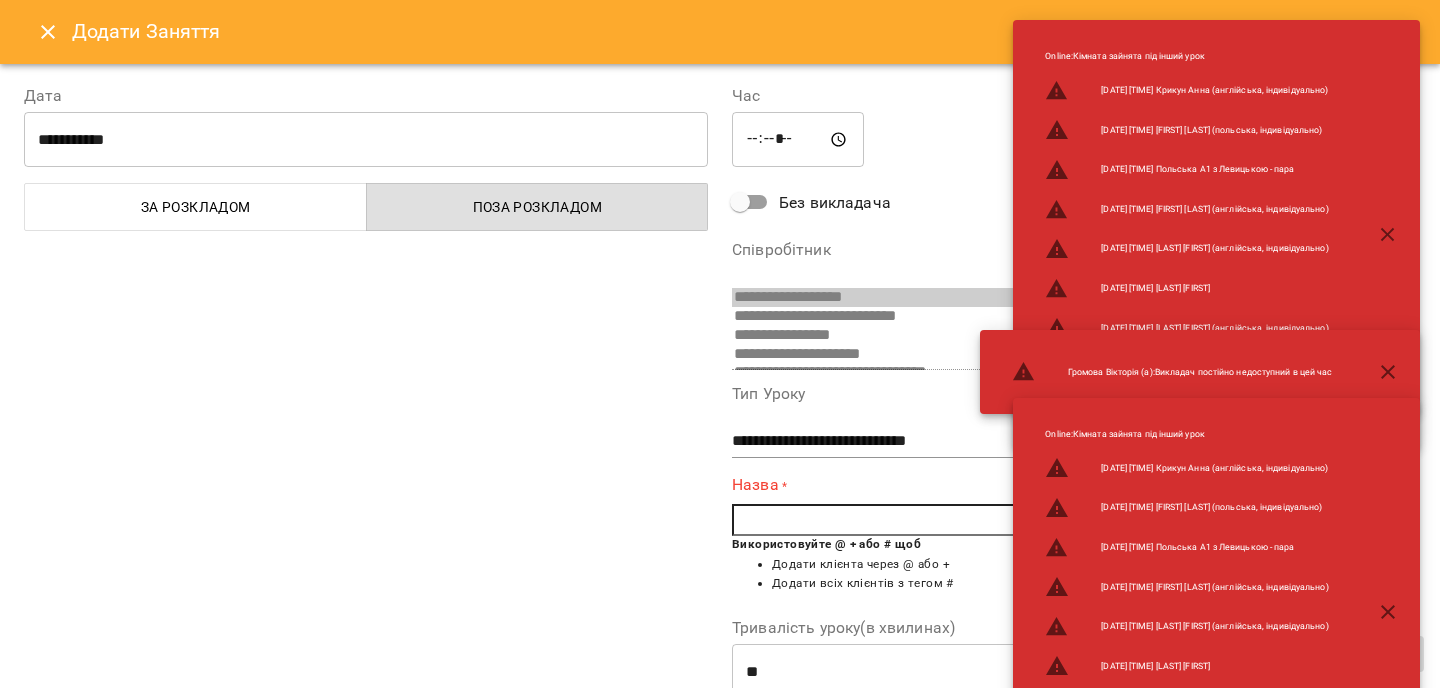 click at bounding box center [720, 344] 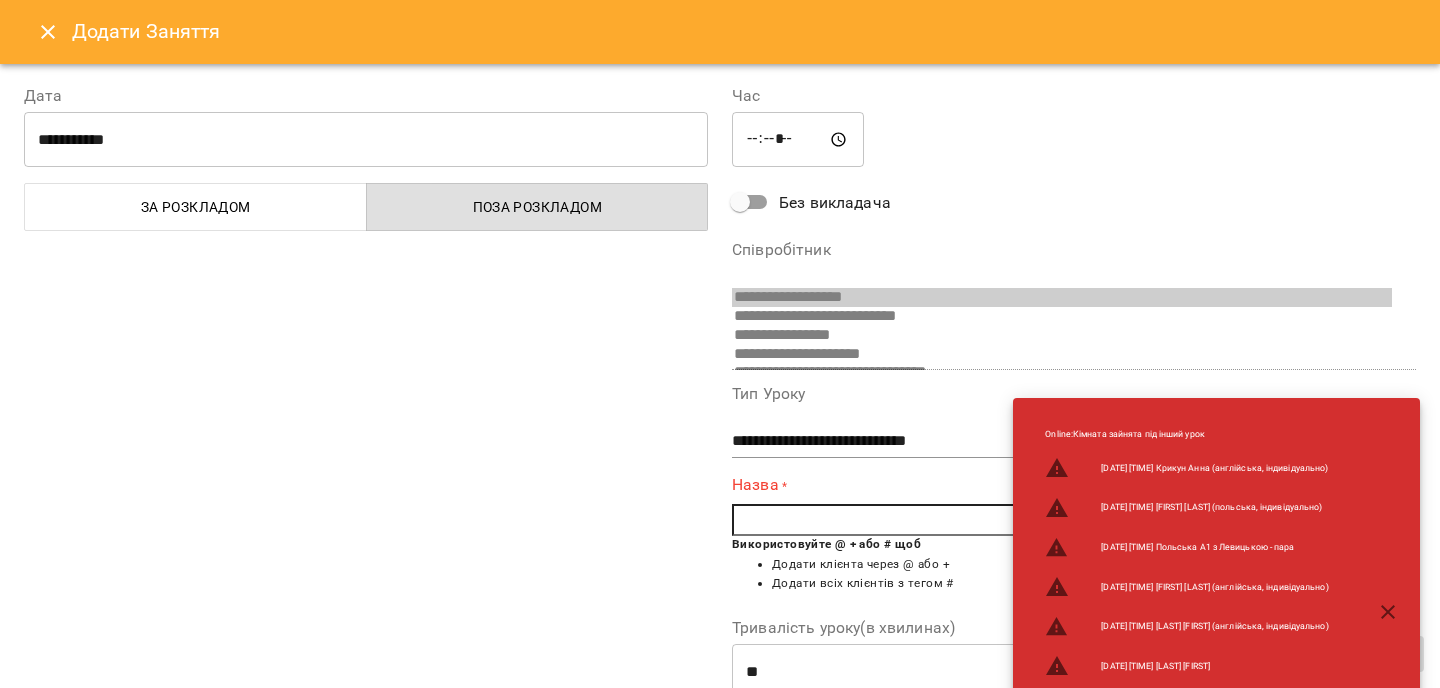 click at bounding box center (720, 344) 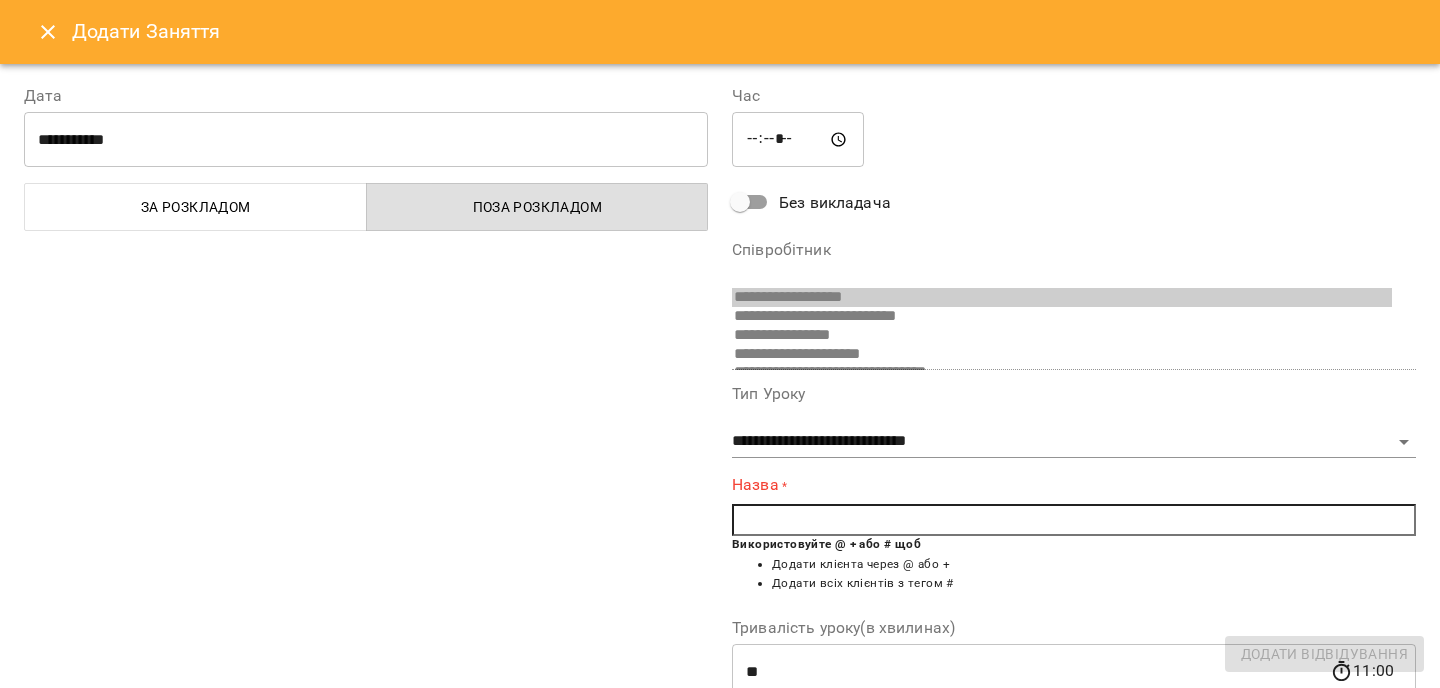 click at bounding box center [720, 344] 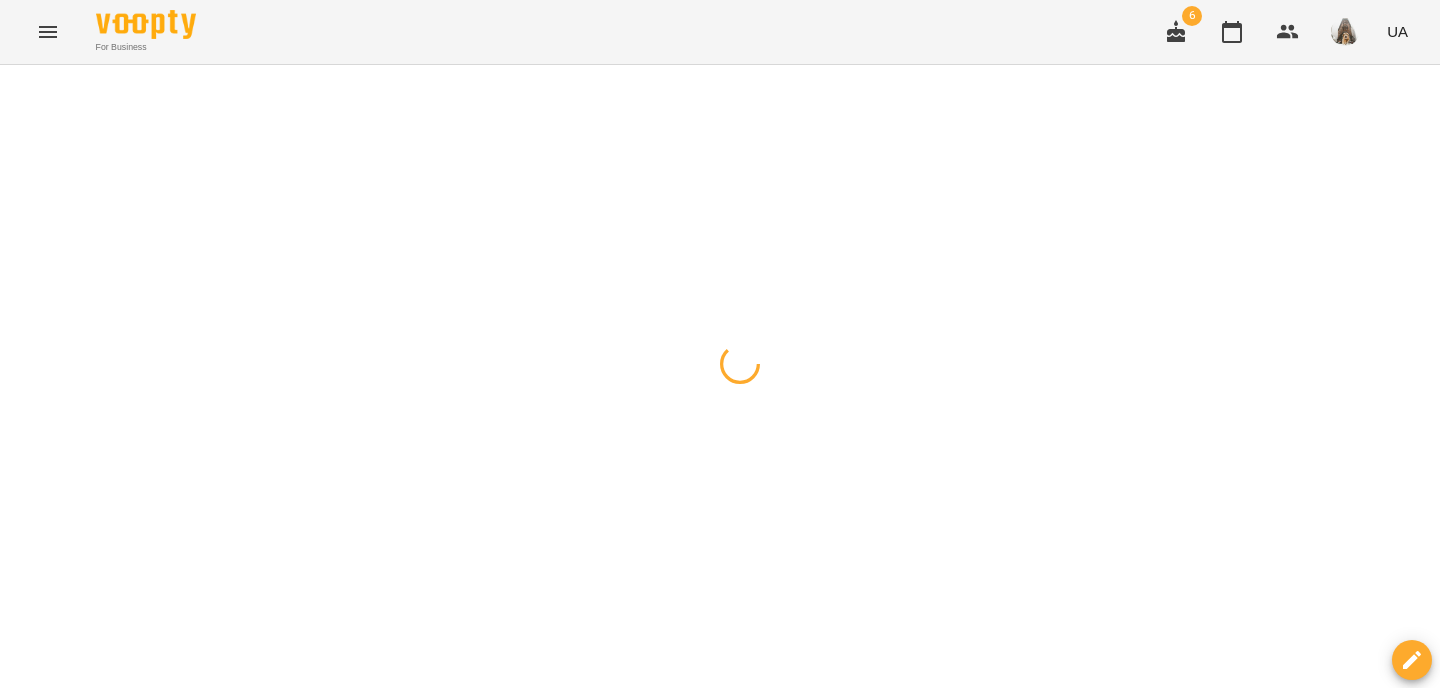 click at bounding box center (720, 65) 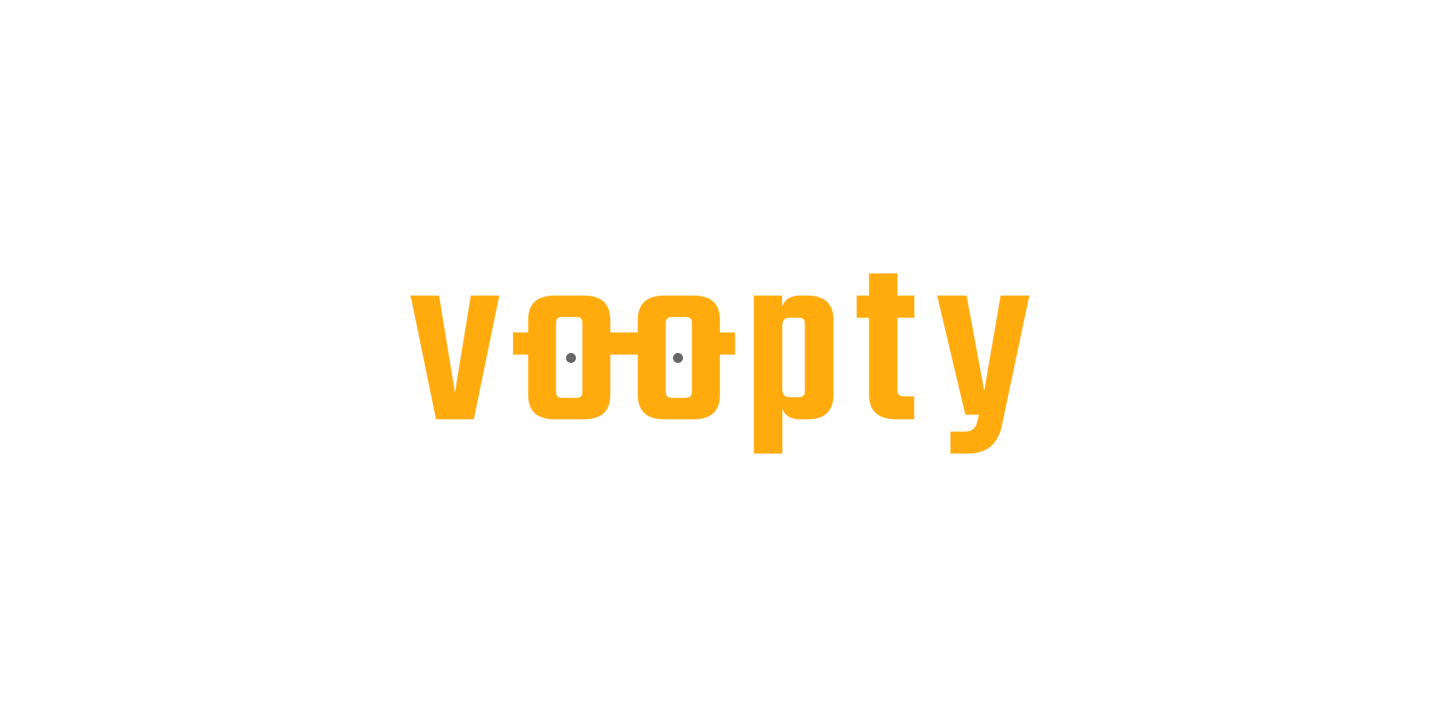 scroll, scrollTop: 0, scrollLeft: 0, axis: both 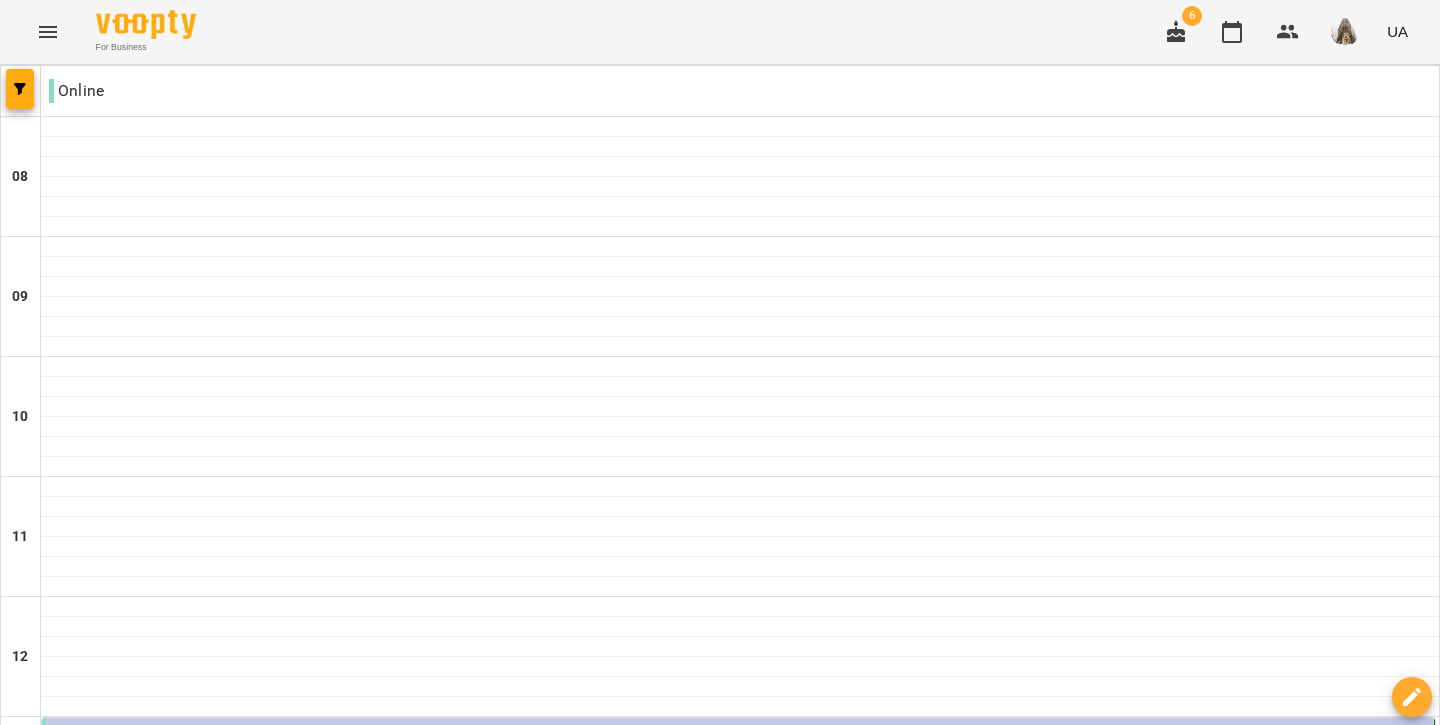 click on "2025 [20] English Indiv 60 min" at bounding box center (740, 804) 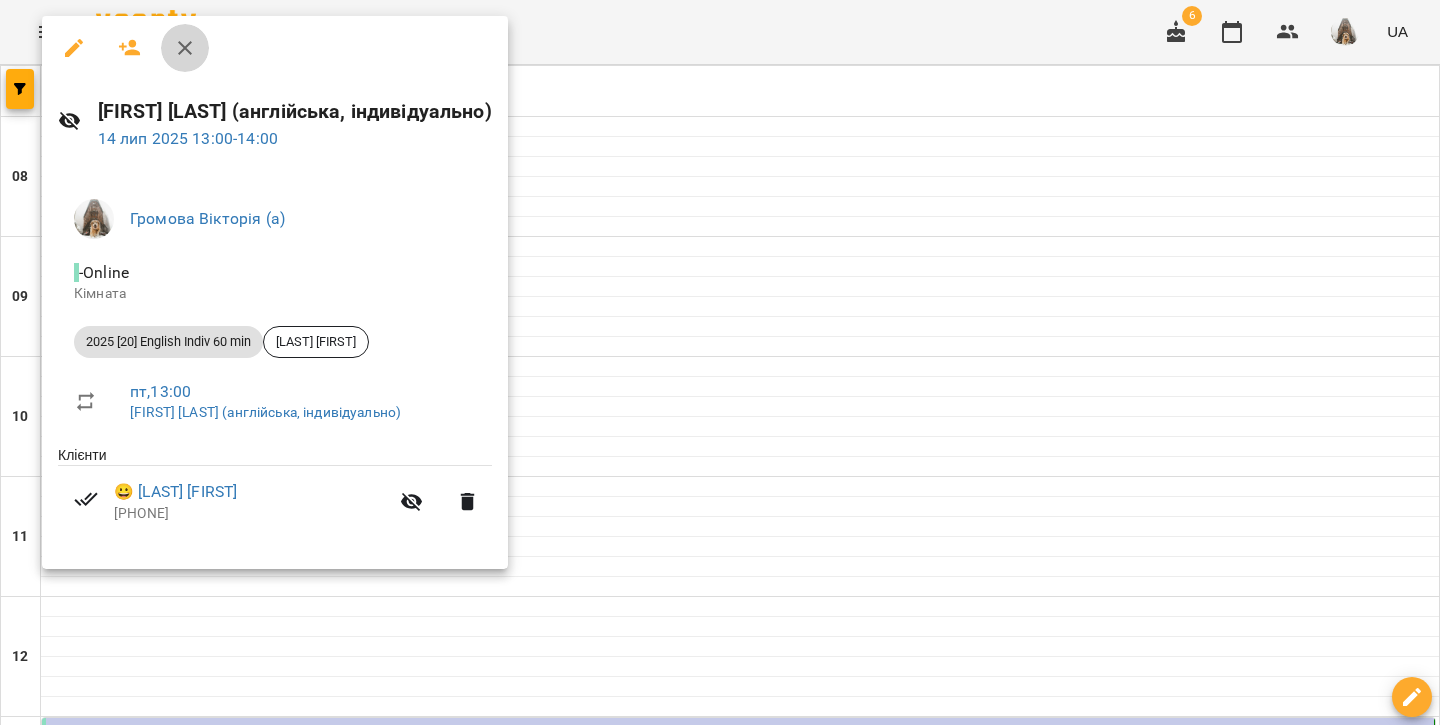 click 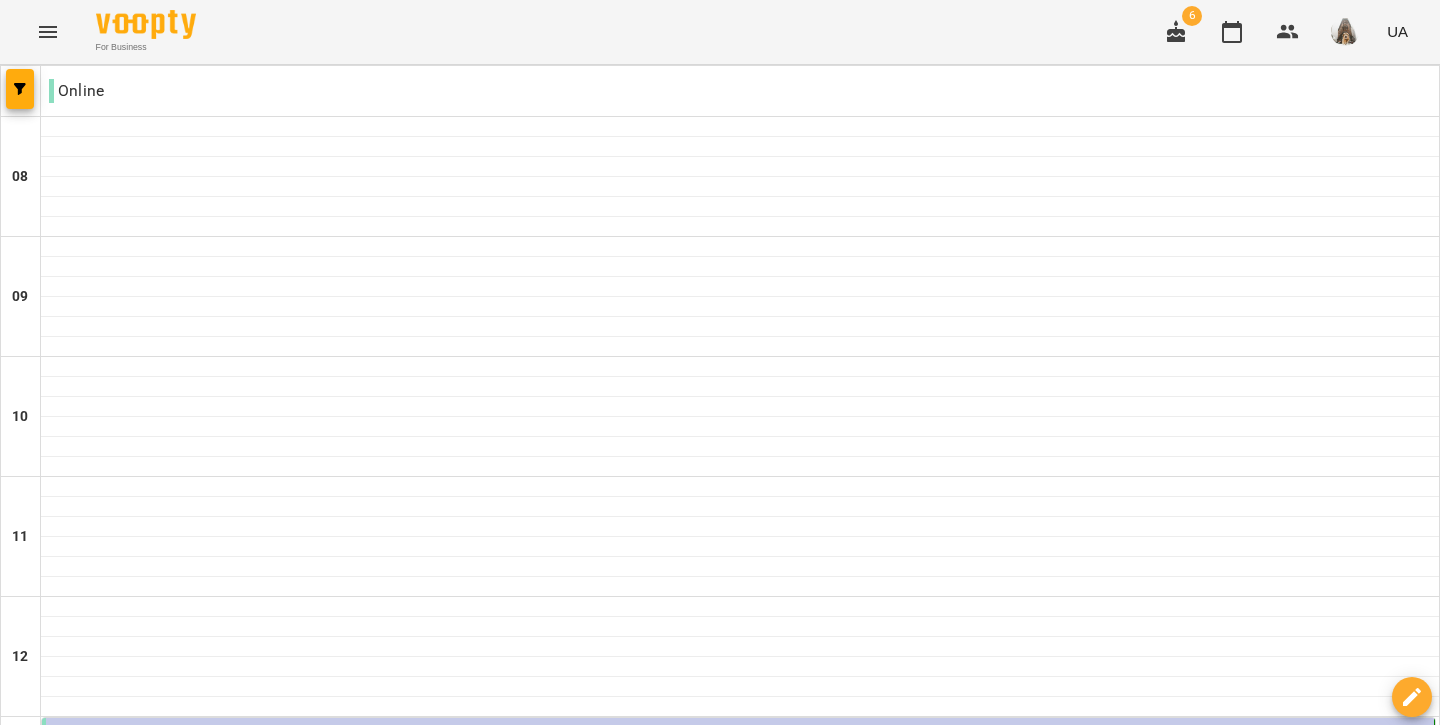 scroll, scrollTop: 1081, scrollLeft: 0, axis: vertical 